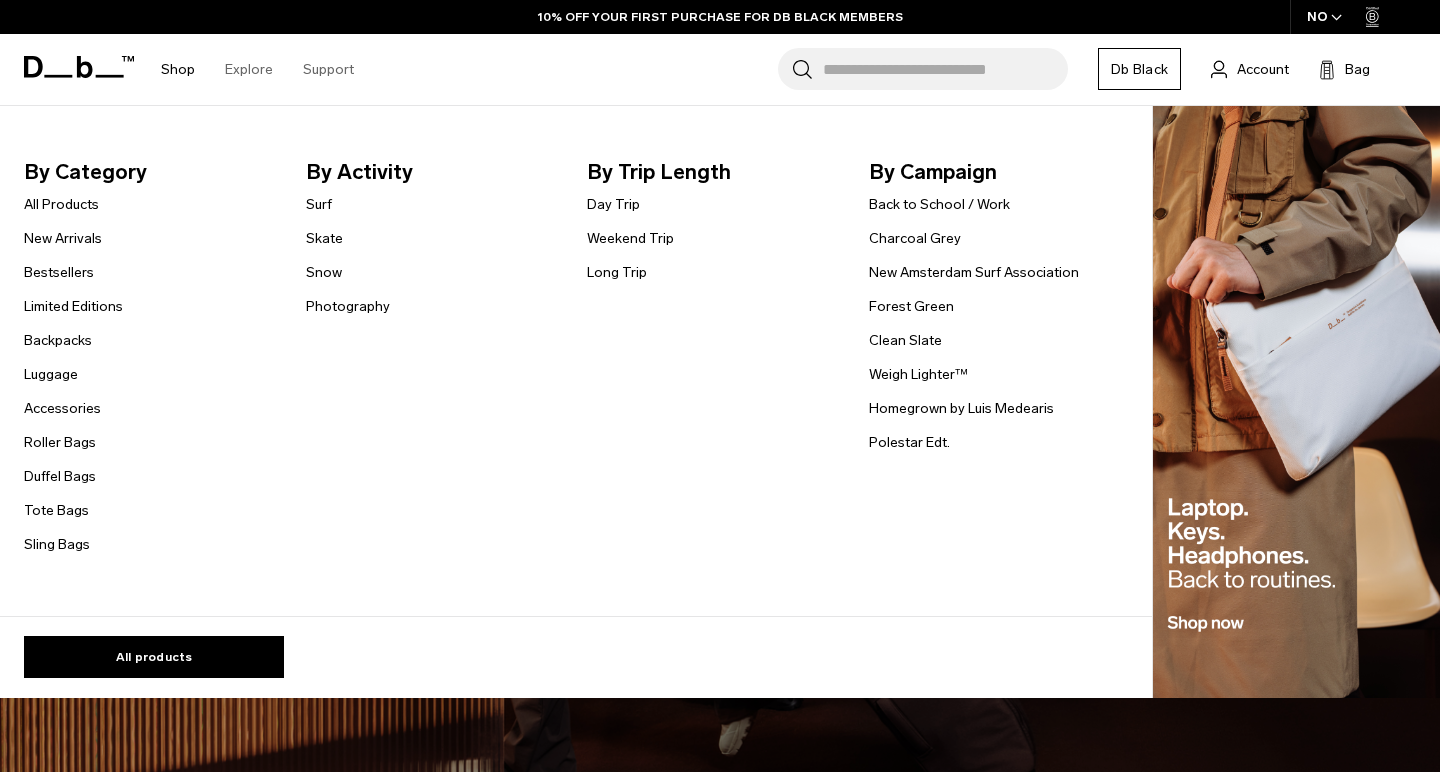 scroll, scrollTop: 0, scrollLeft: 0, axis: both 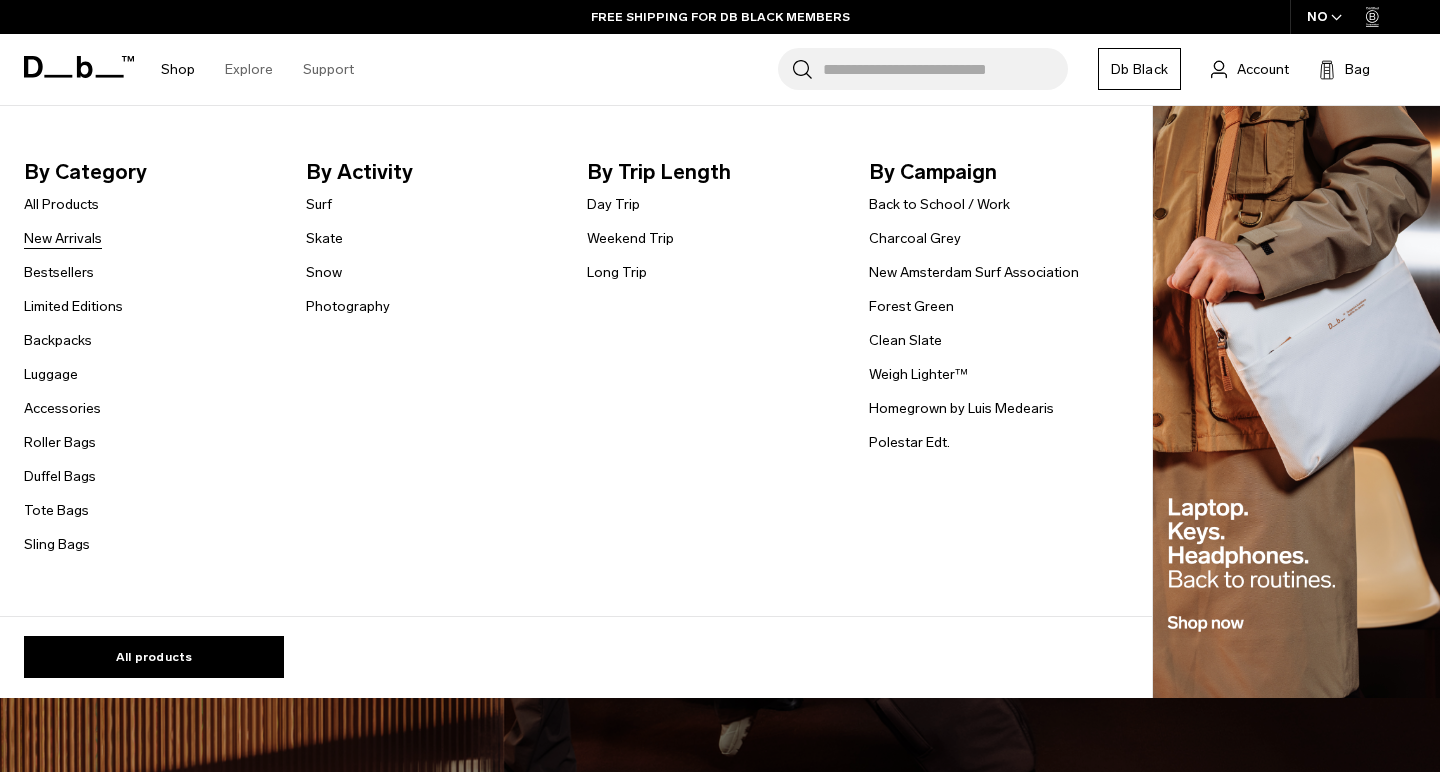 click on "New Arrivals" at bounding box center [63, 238] 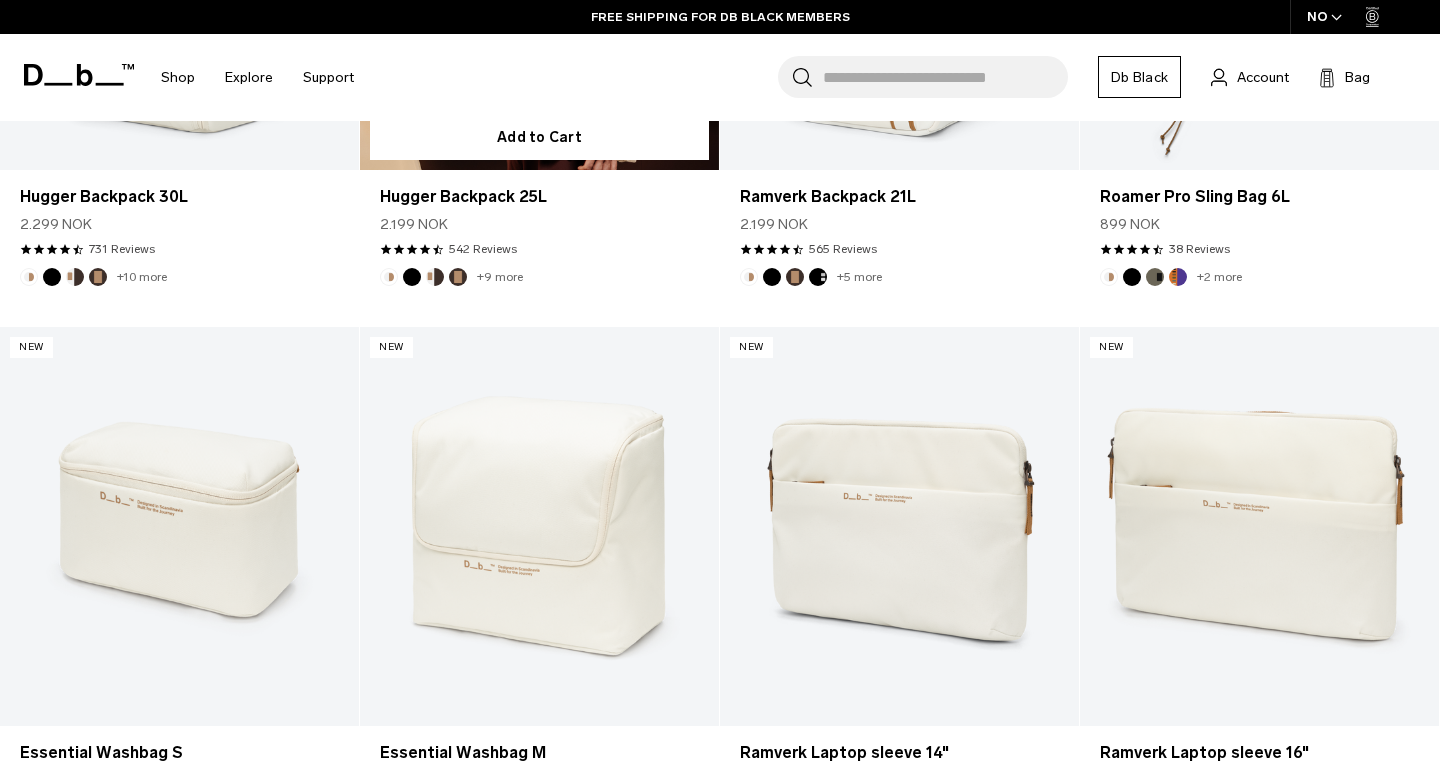 scroll, scrollTop: 1354, scrollLeft: 0, axis: vertical 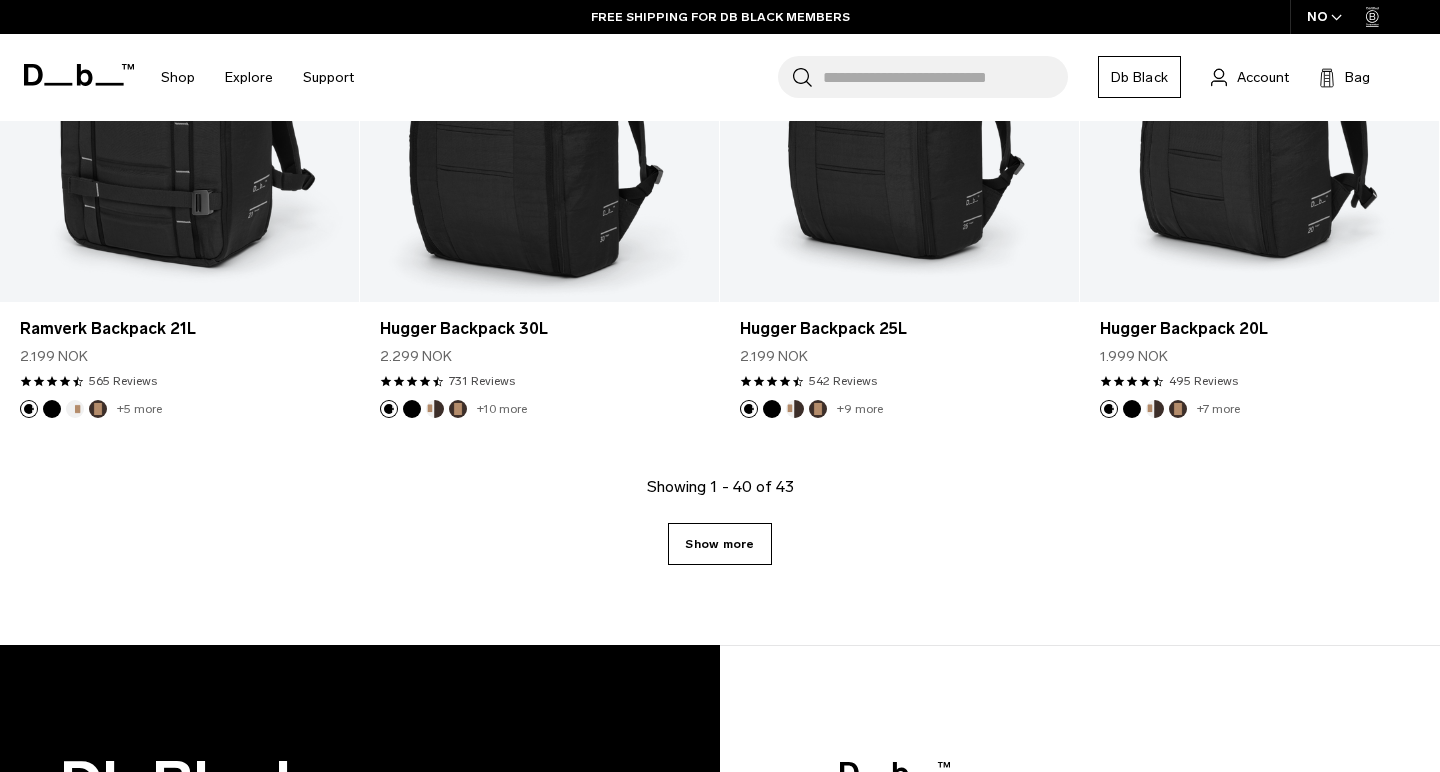 click on "Show more" at bounding box center (719, 544) 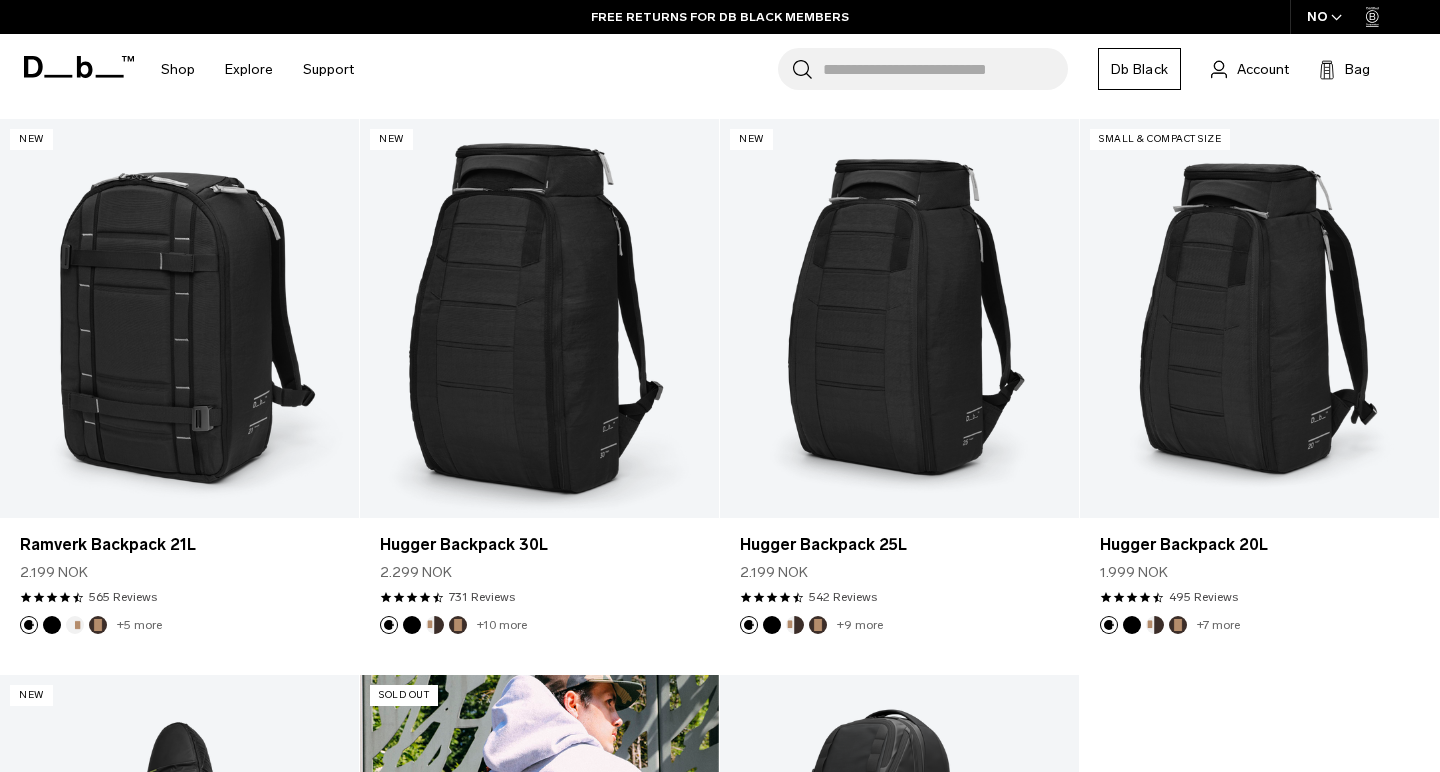 scroll, scrollTop: 5431, scrollLeft: 0, axis: vertical 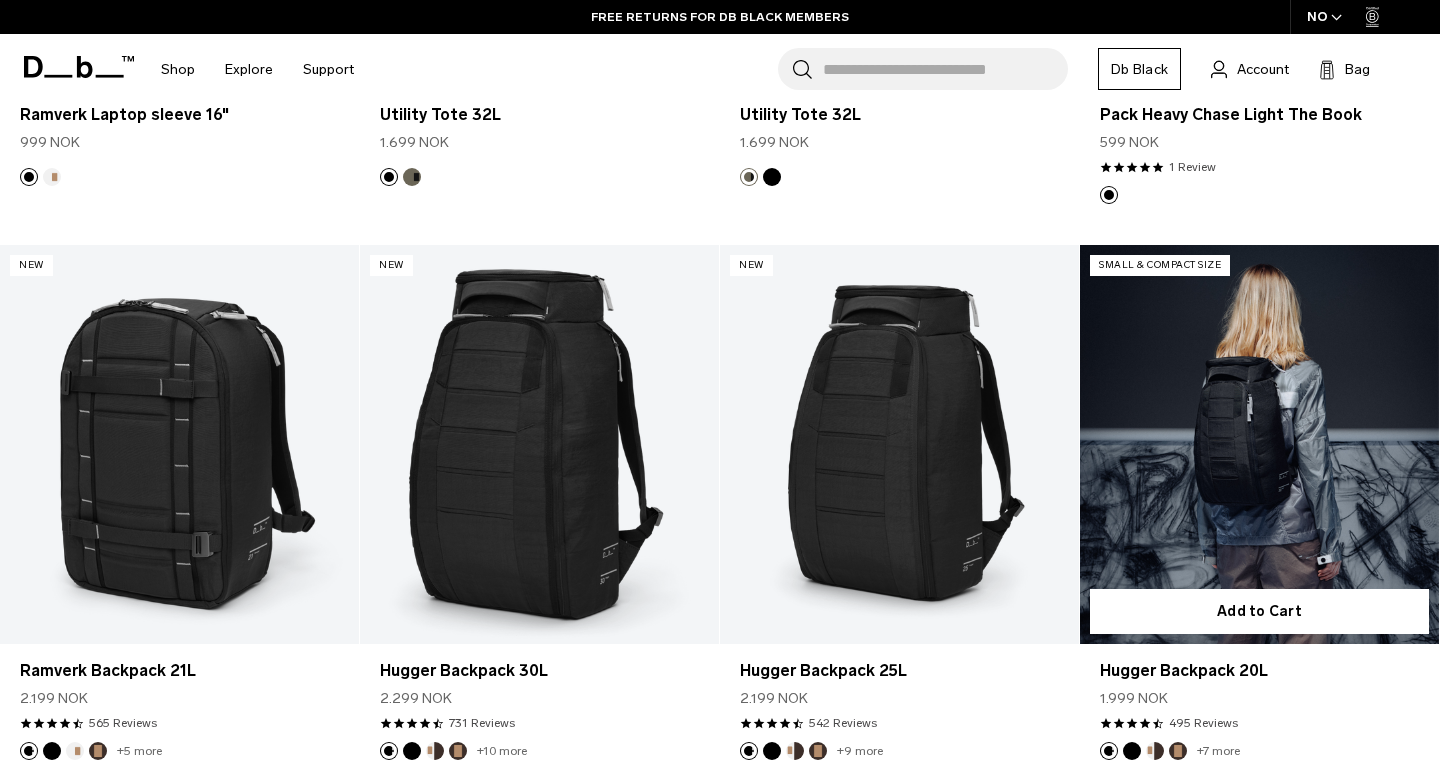 click at bounding box center (1259, 444) 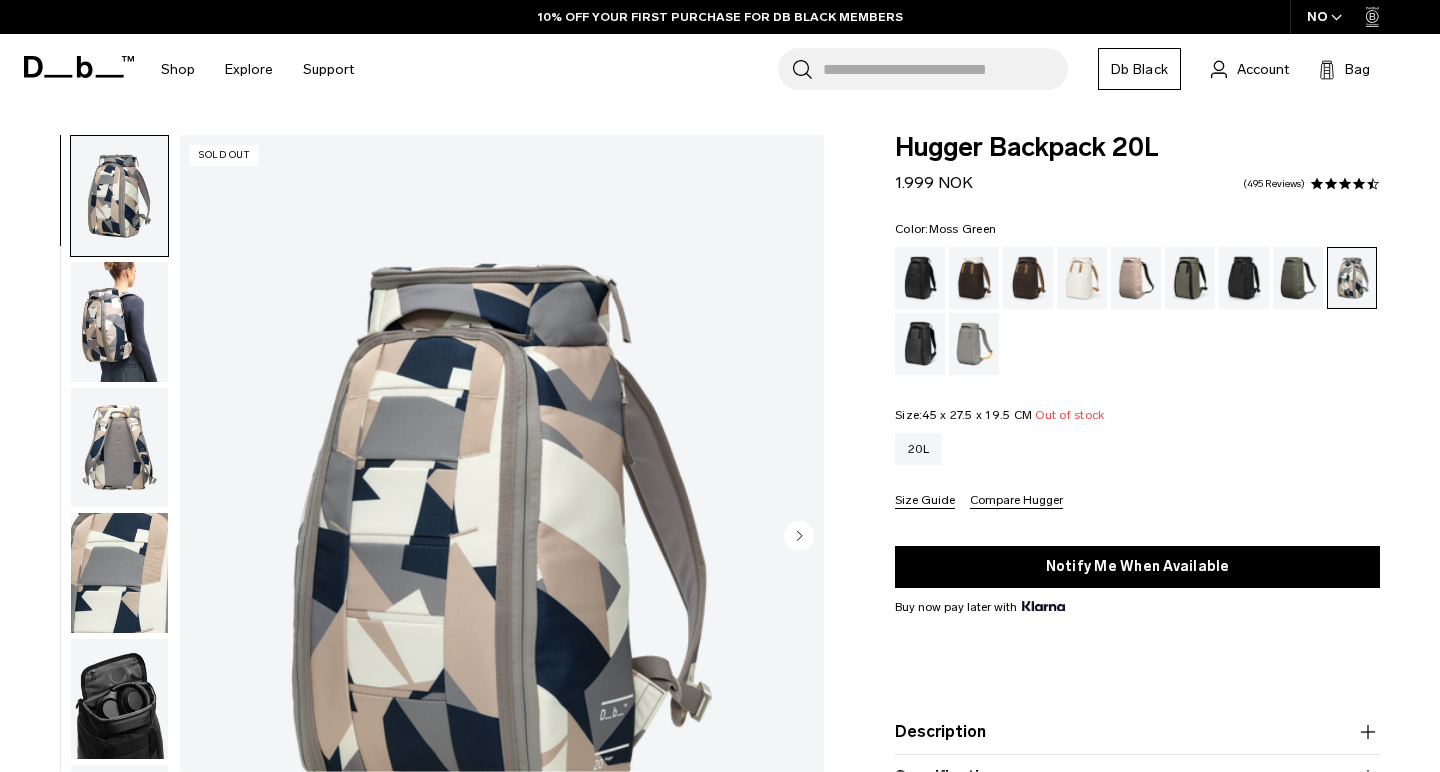 scroll, scrollTop: 92, scrollLeft: 0, axis: vertical 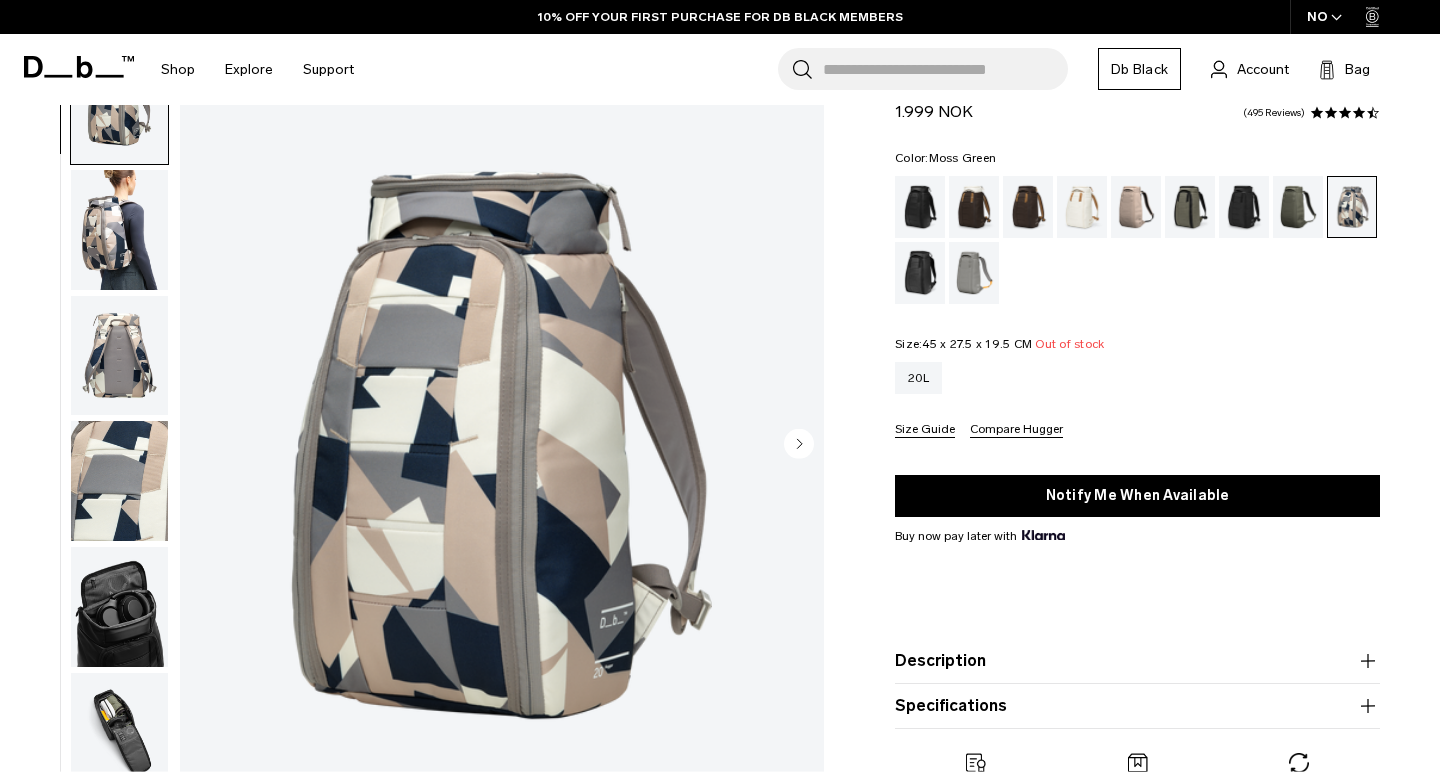 click at bounding box center [1298, 207] 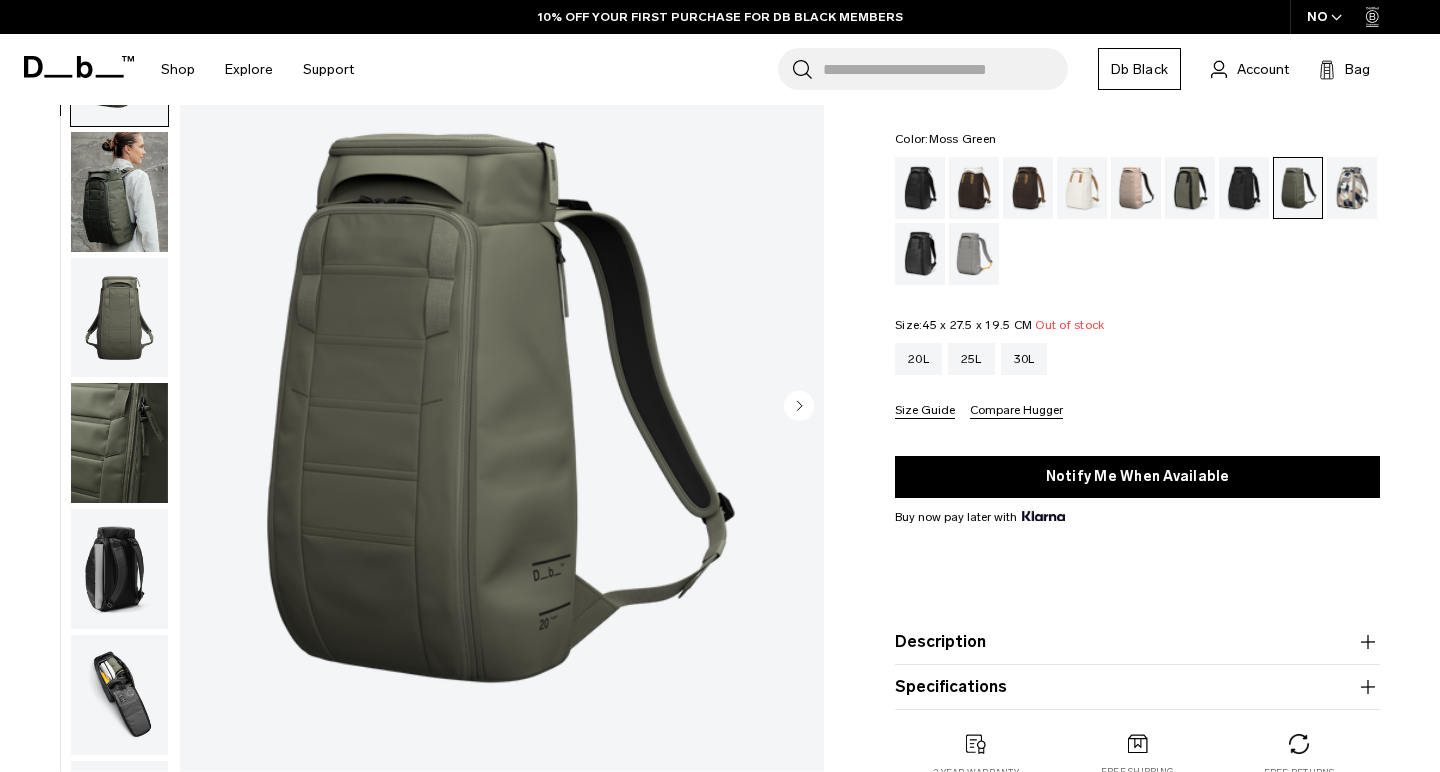 scroll, scrollTop: 130, scrollLeft: 0, axis: vertical 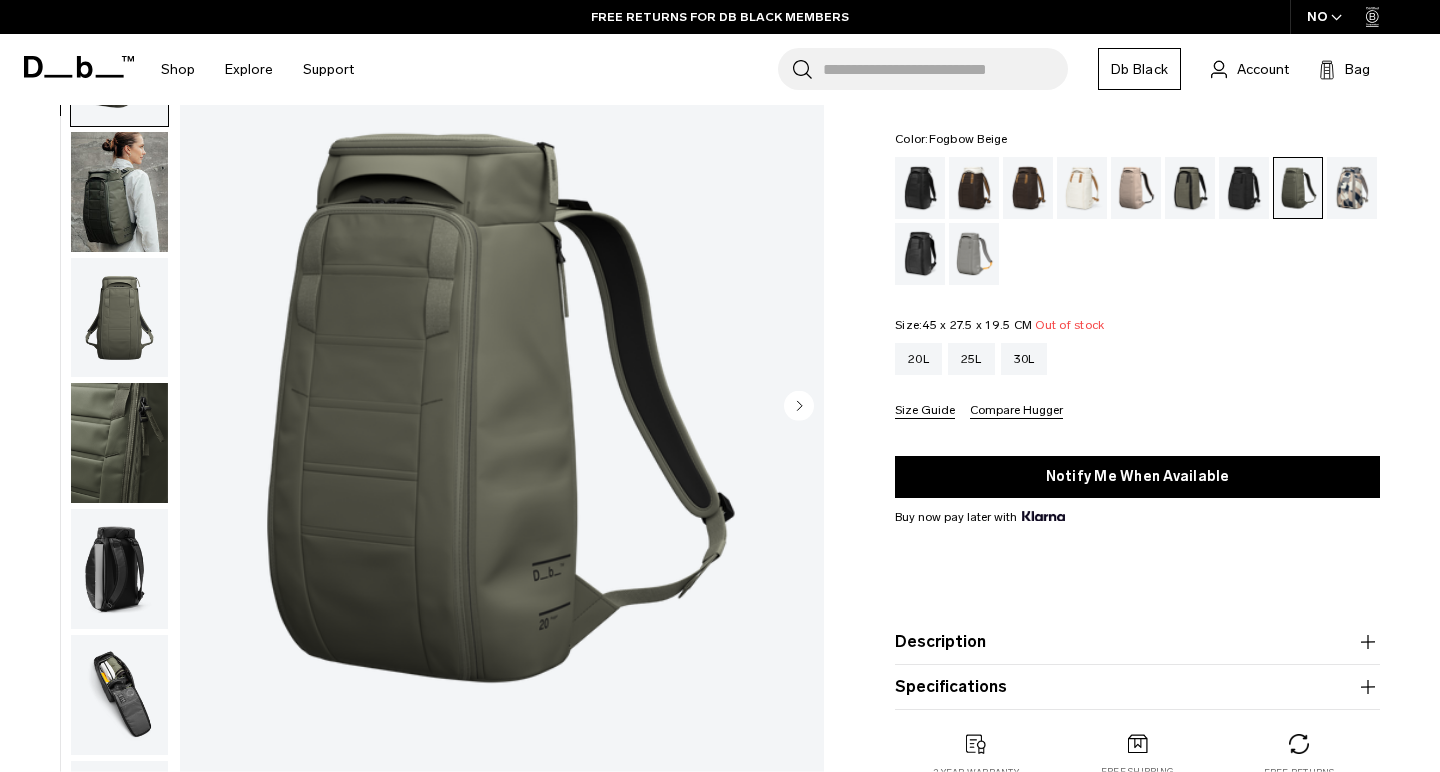 click at bounding box center (1136, 188) 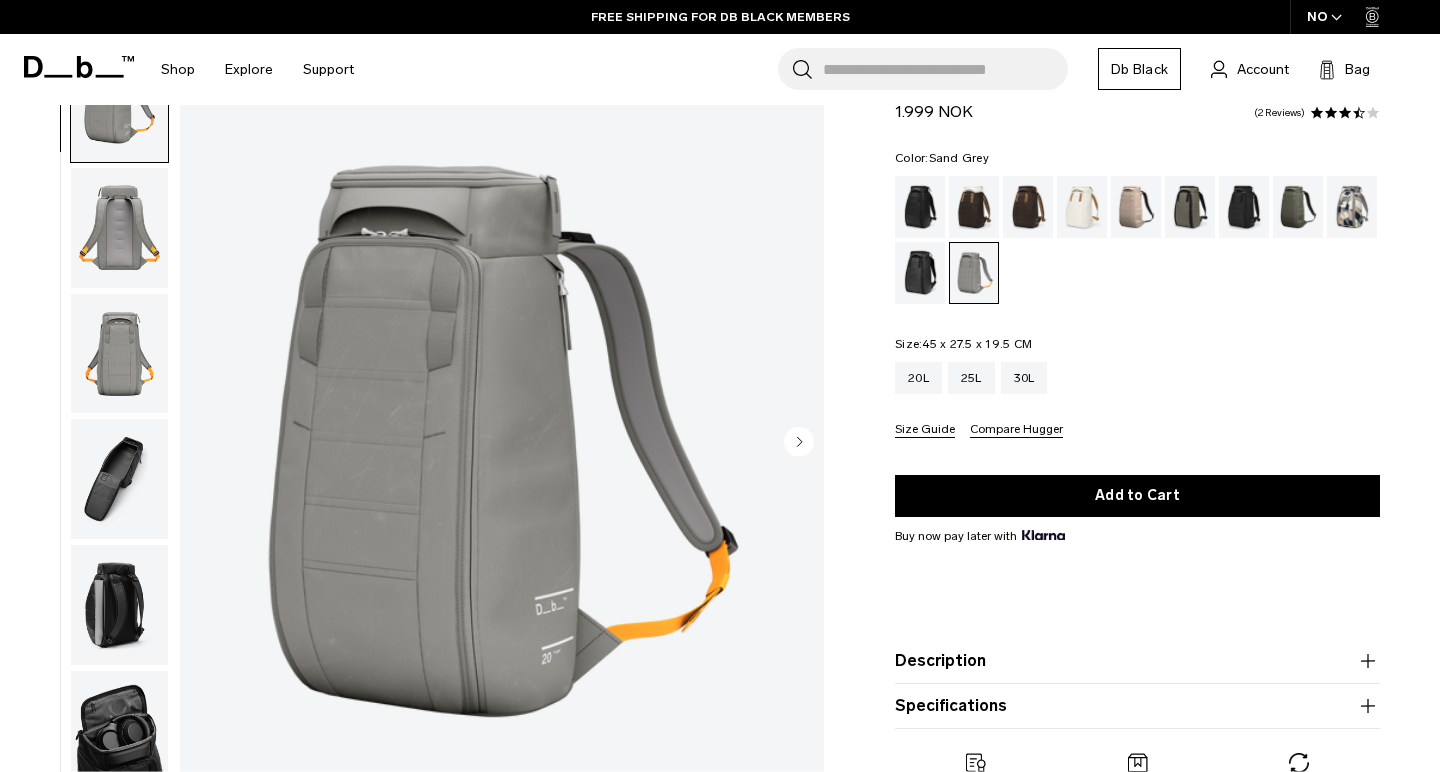 scroll, scrollTop: 94, scrollLeft: 0, axis: vertical 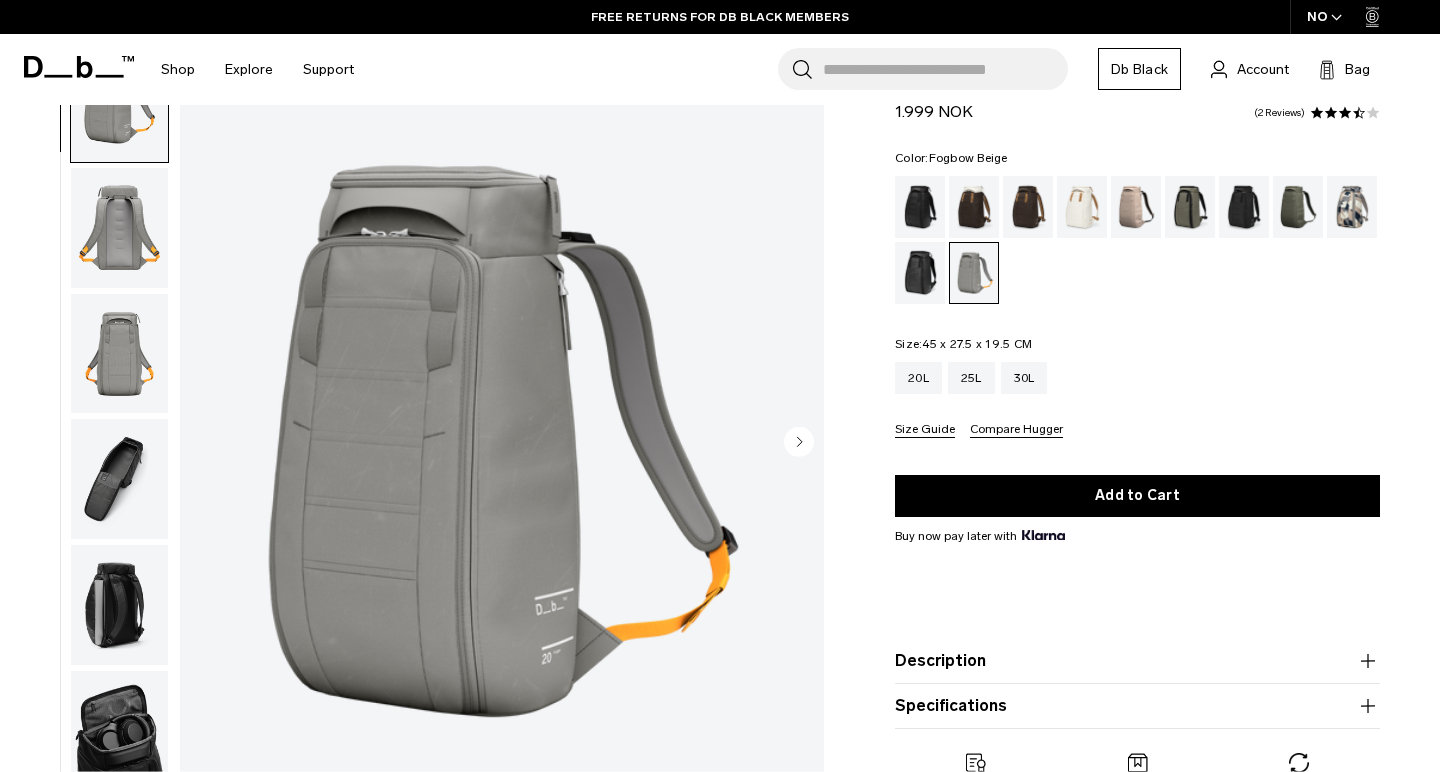click at bounding box center [1136, 207] 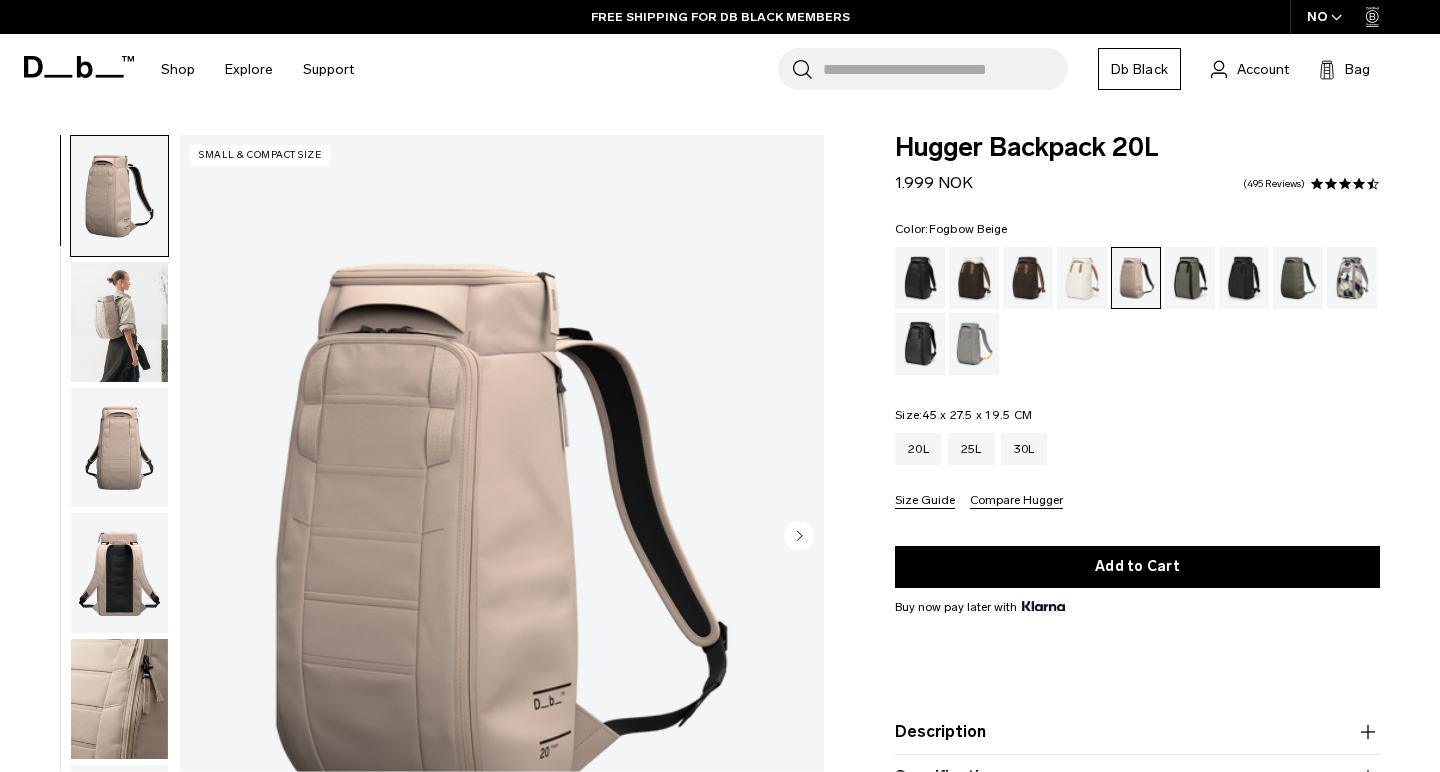 scroll, scrollTop: 363, scrollLeft: 0, axis: vertical 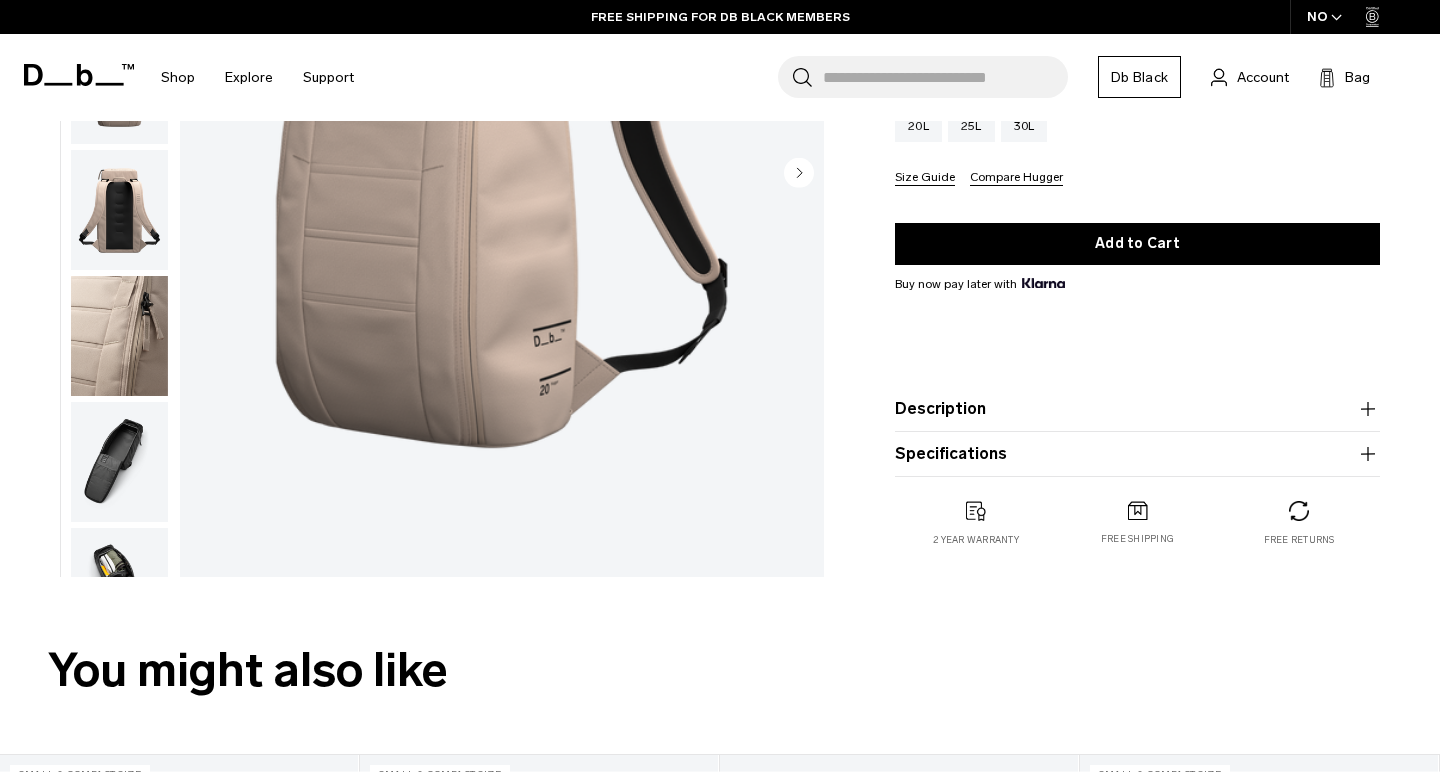 click on "Description" at bounding box center [1137, 409] 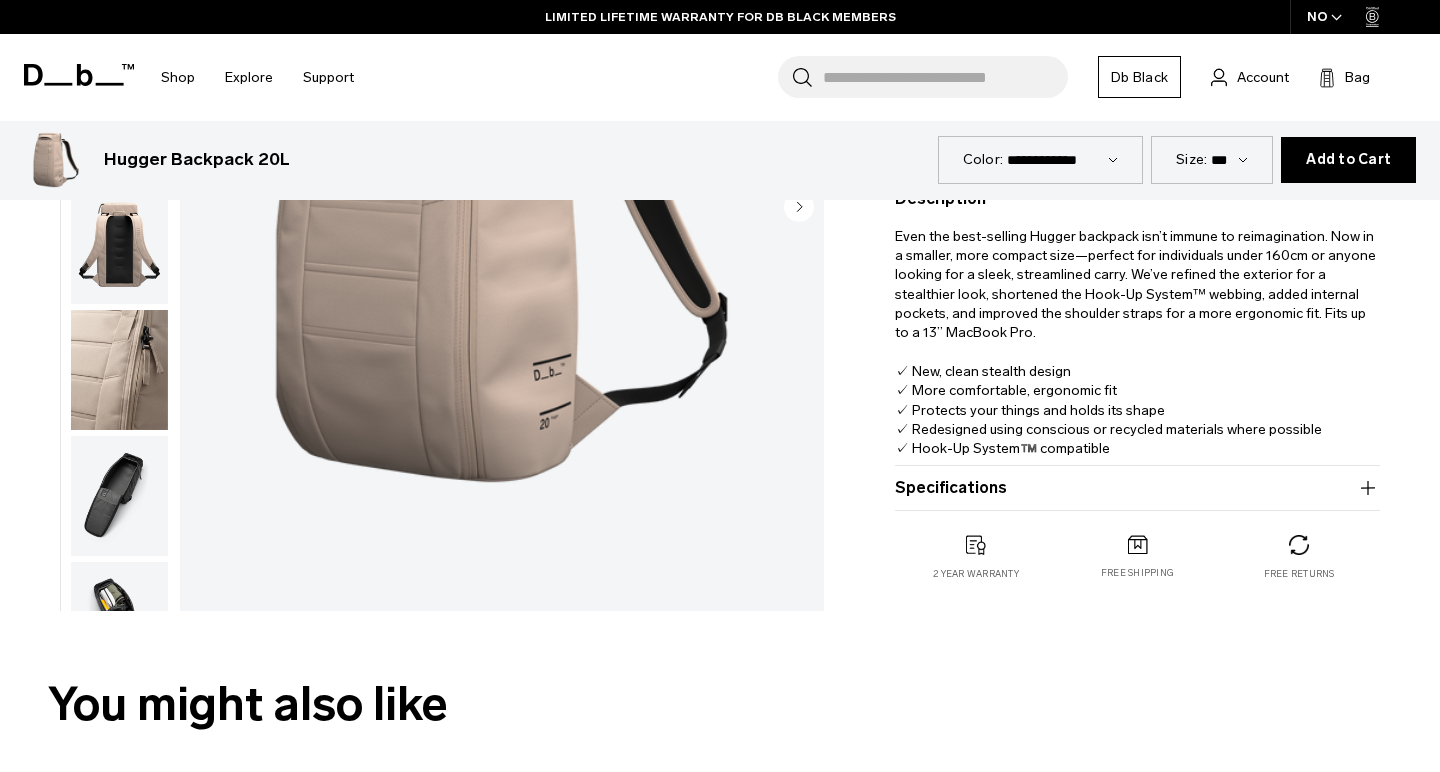 scroll, scrollTop: 550, scrollLeft: 0, axis: vertical 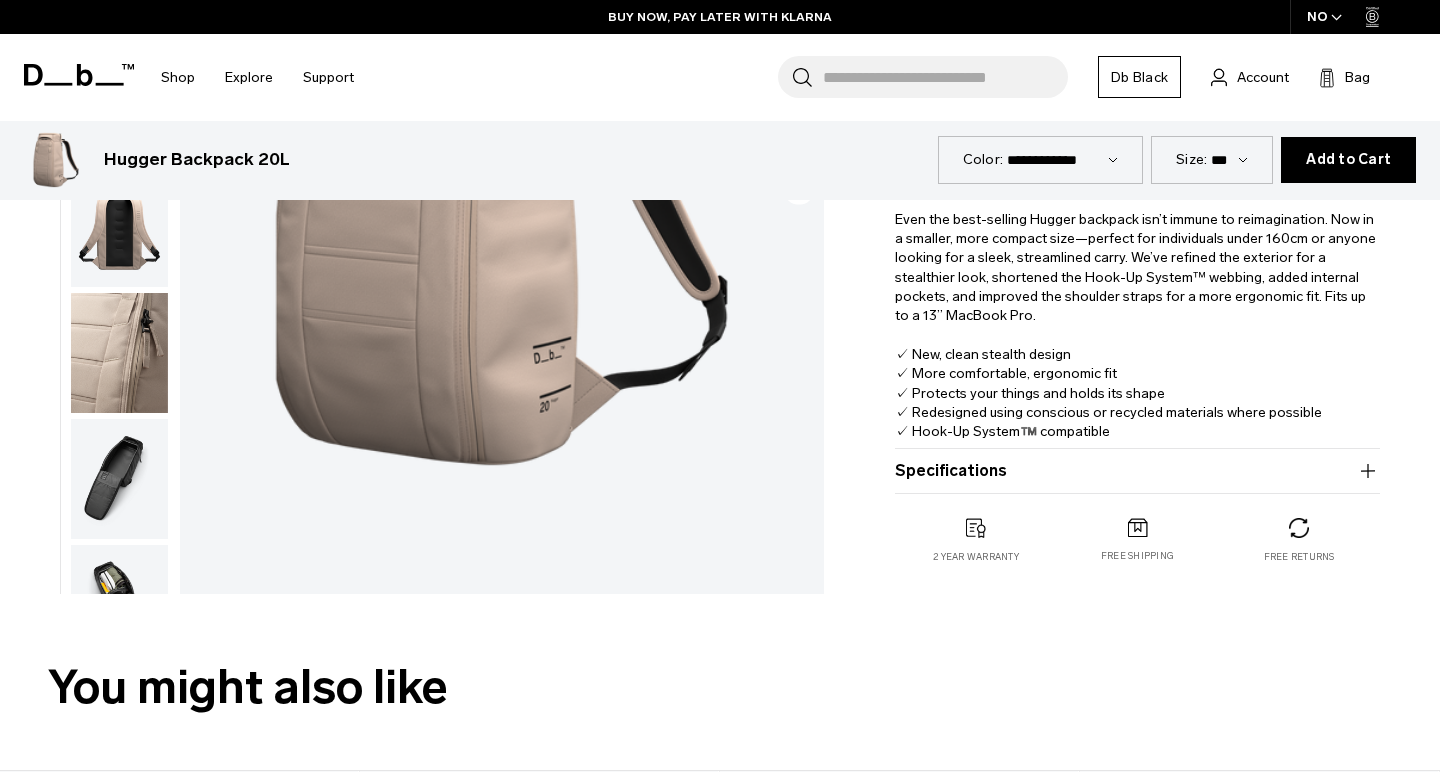 click on "Specifications" at bounding box center (1137, 471) 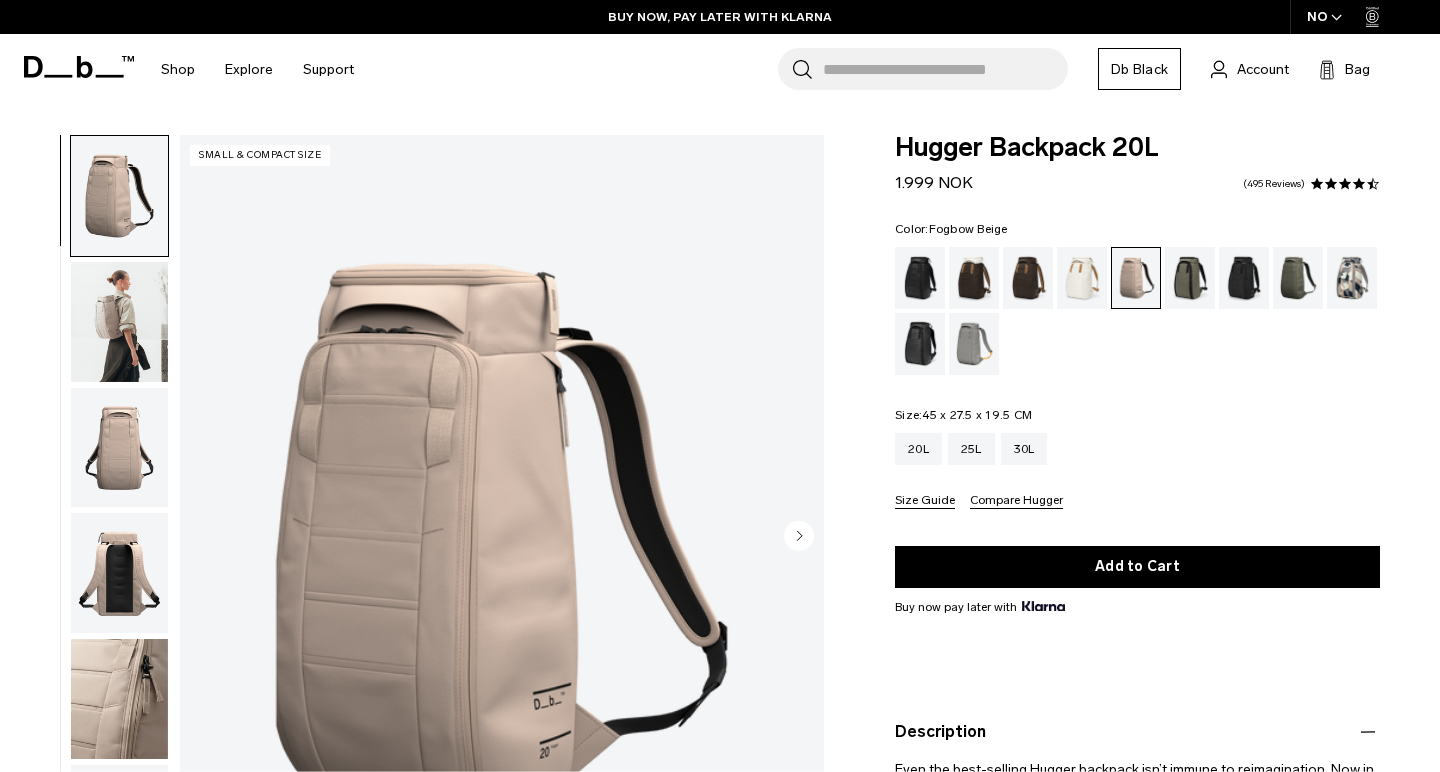 scroll, scrollTop: 0, scrollLeft: 0, axis: both 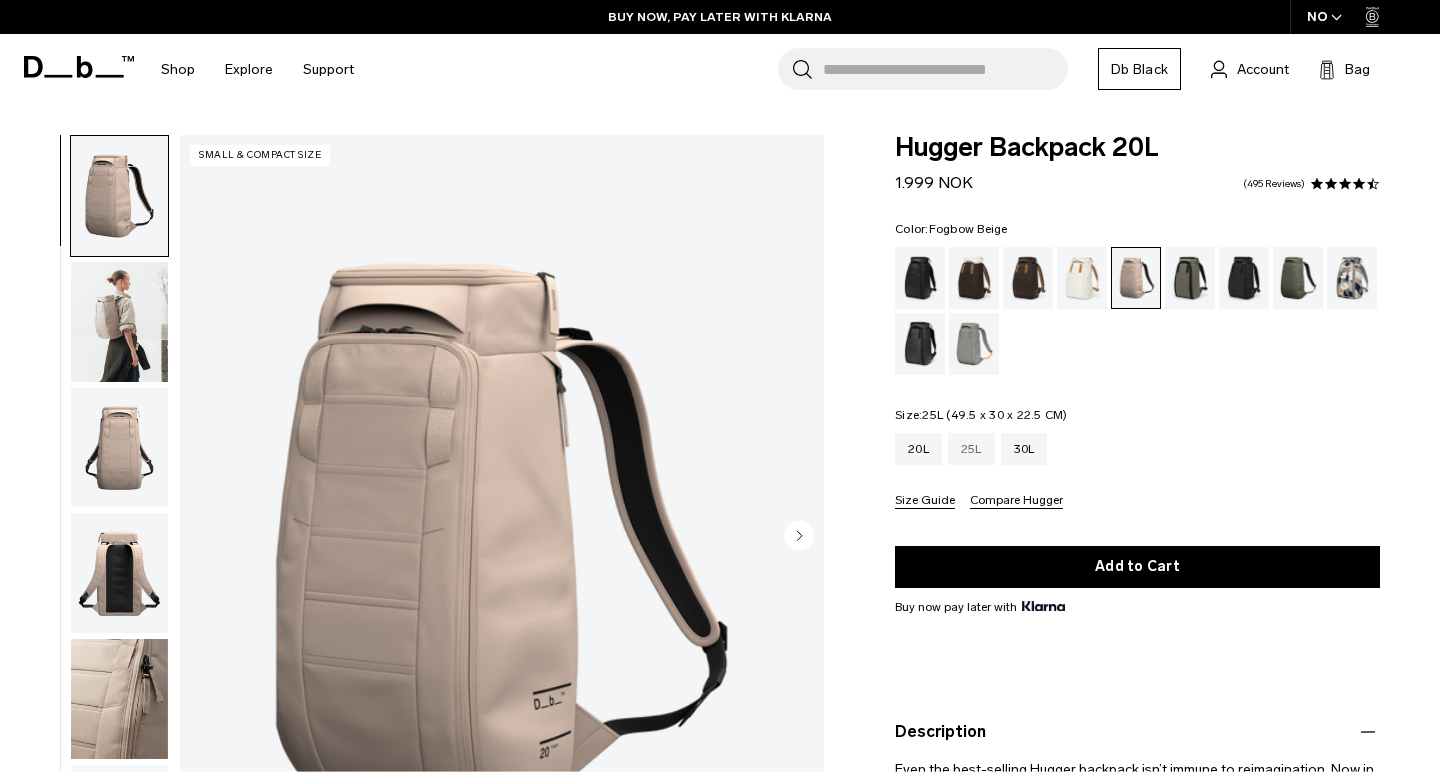 click on "25L" at bounding box center [971, 449] 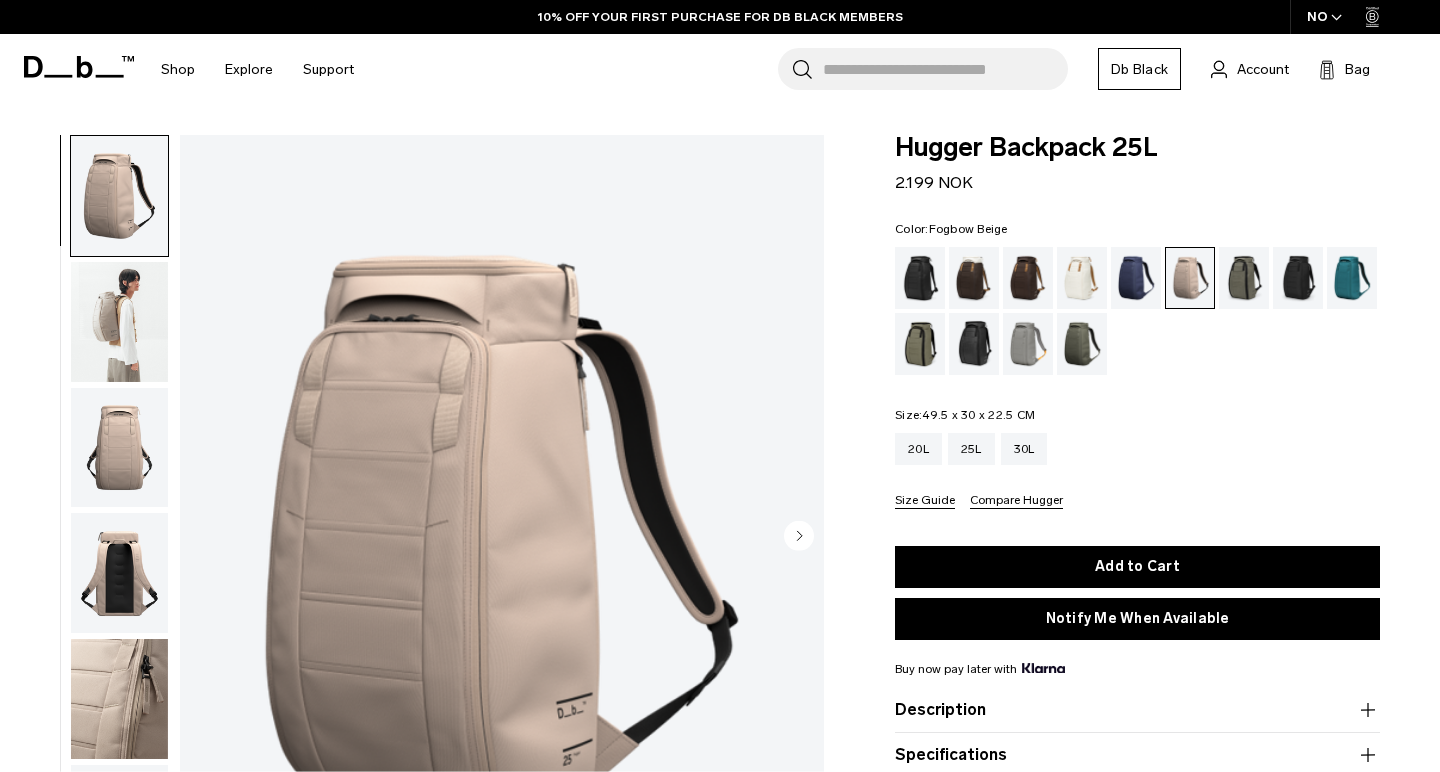 scroll, scrollTop: 0, scrollLeft: 0, axis: both 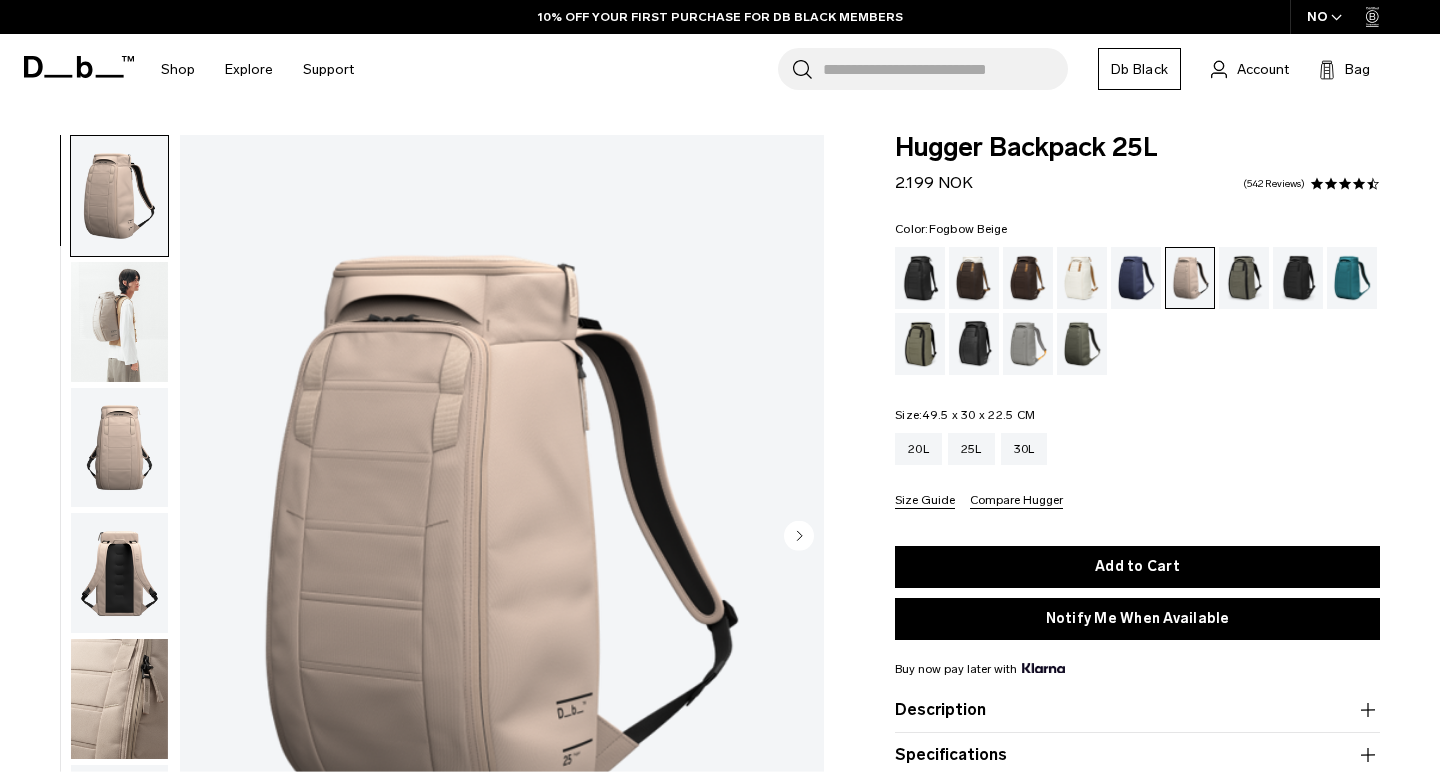click at bounding box center [1028, 344] 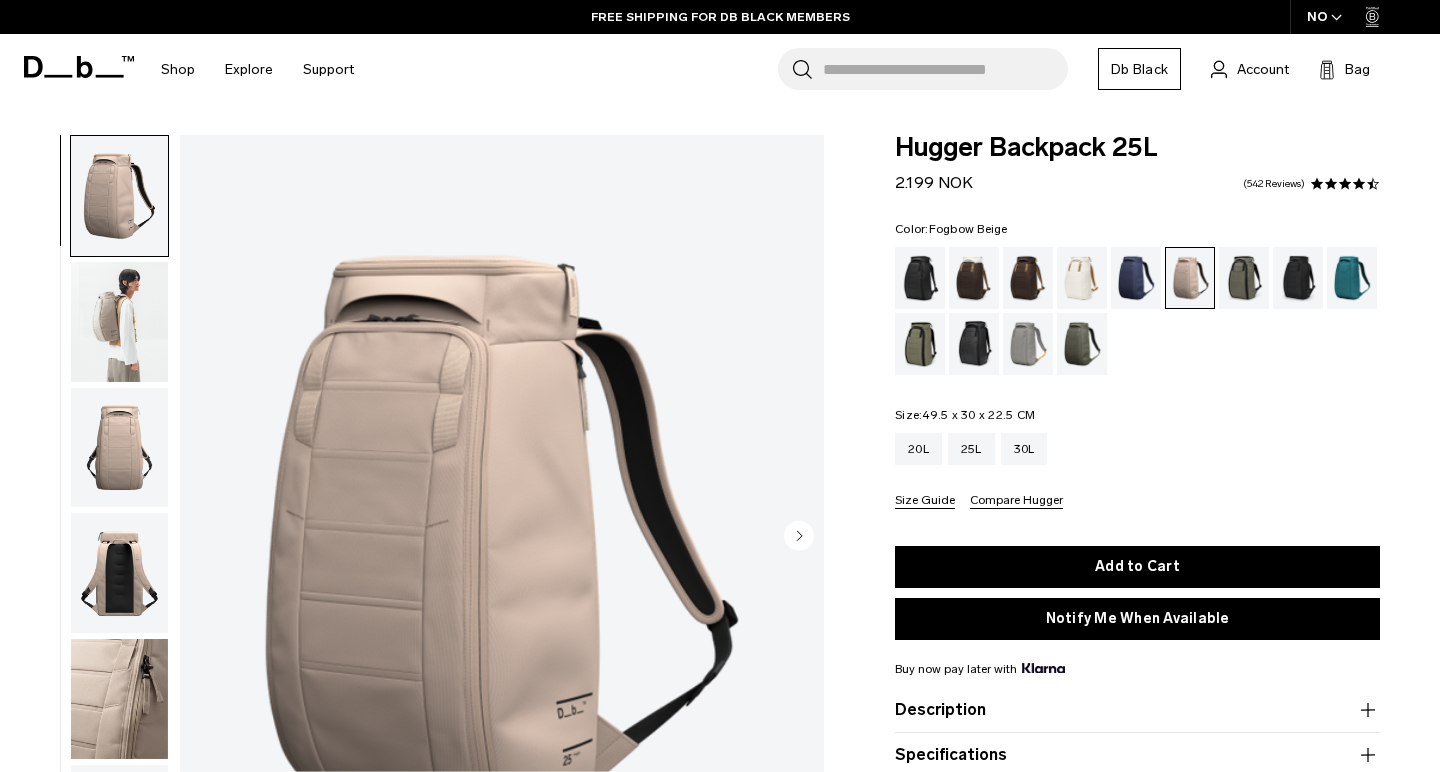 scroll, scrollTop: 0, scrollLeft: 0, axis: both 